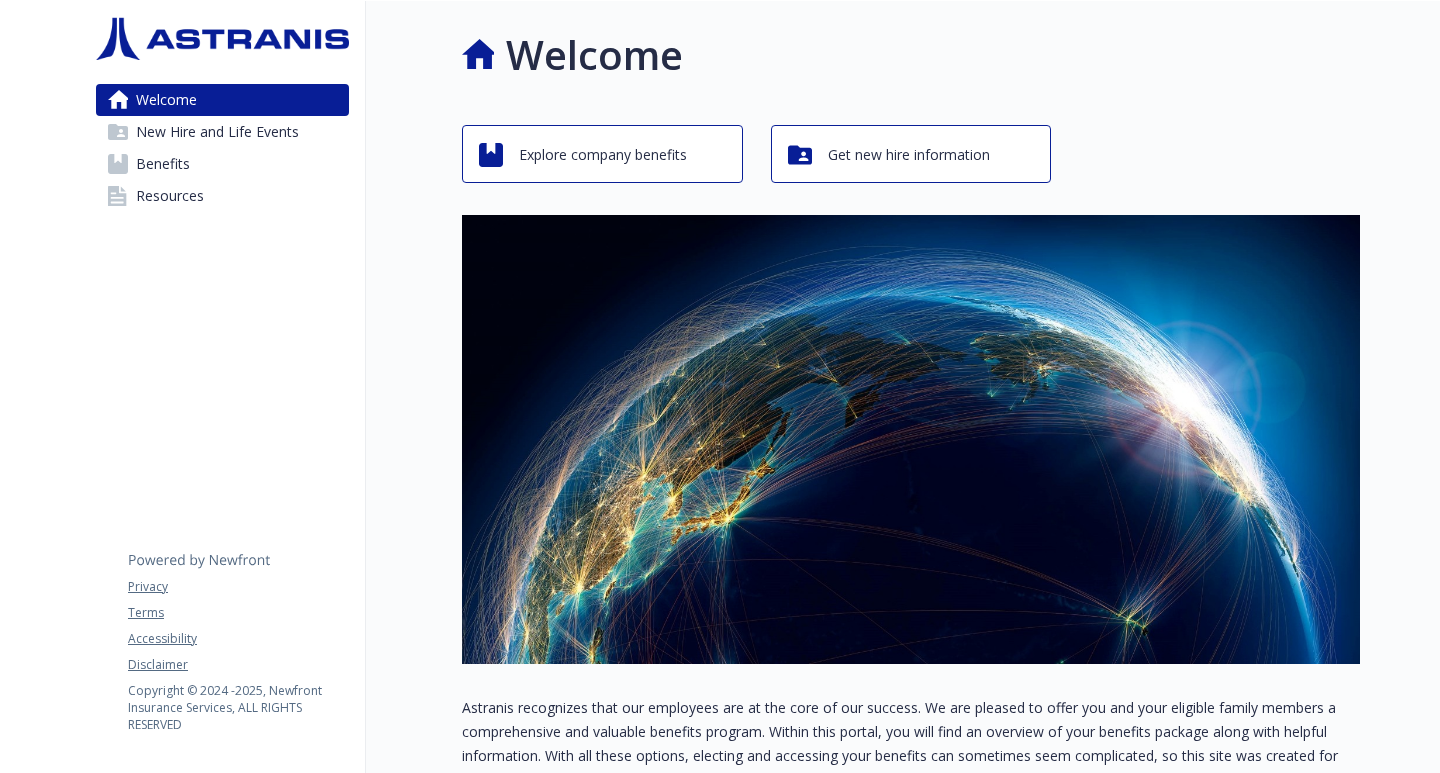 scroll, scrollTop: 0, scrollLeft: 0, axis: both 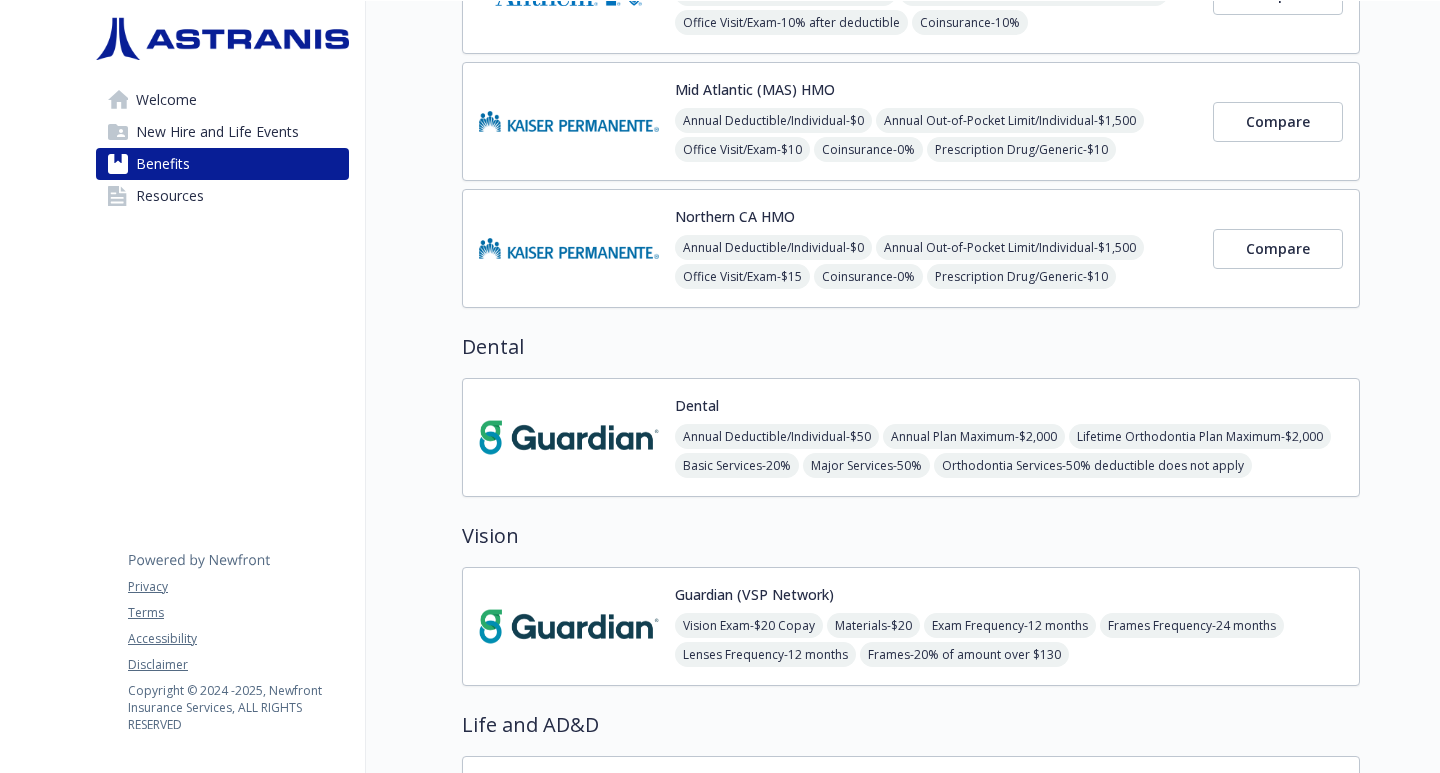 click at bounding box center [569, 437] 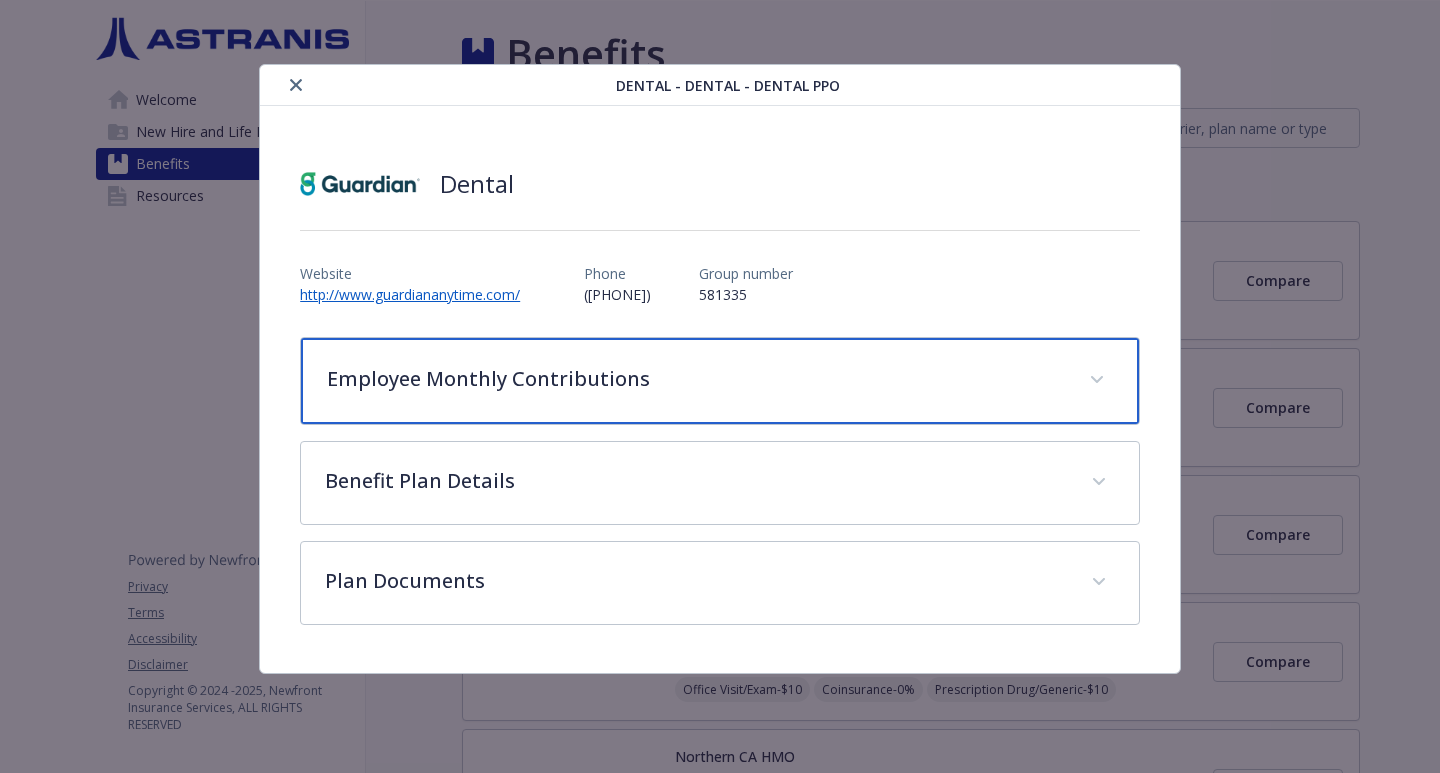click on "Employee Monthly Contributions" at bounding box center [696, 379] 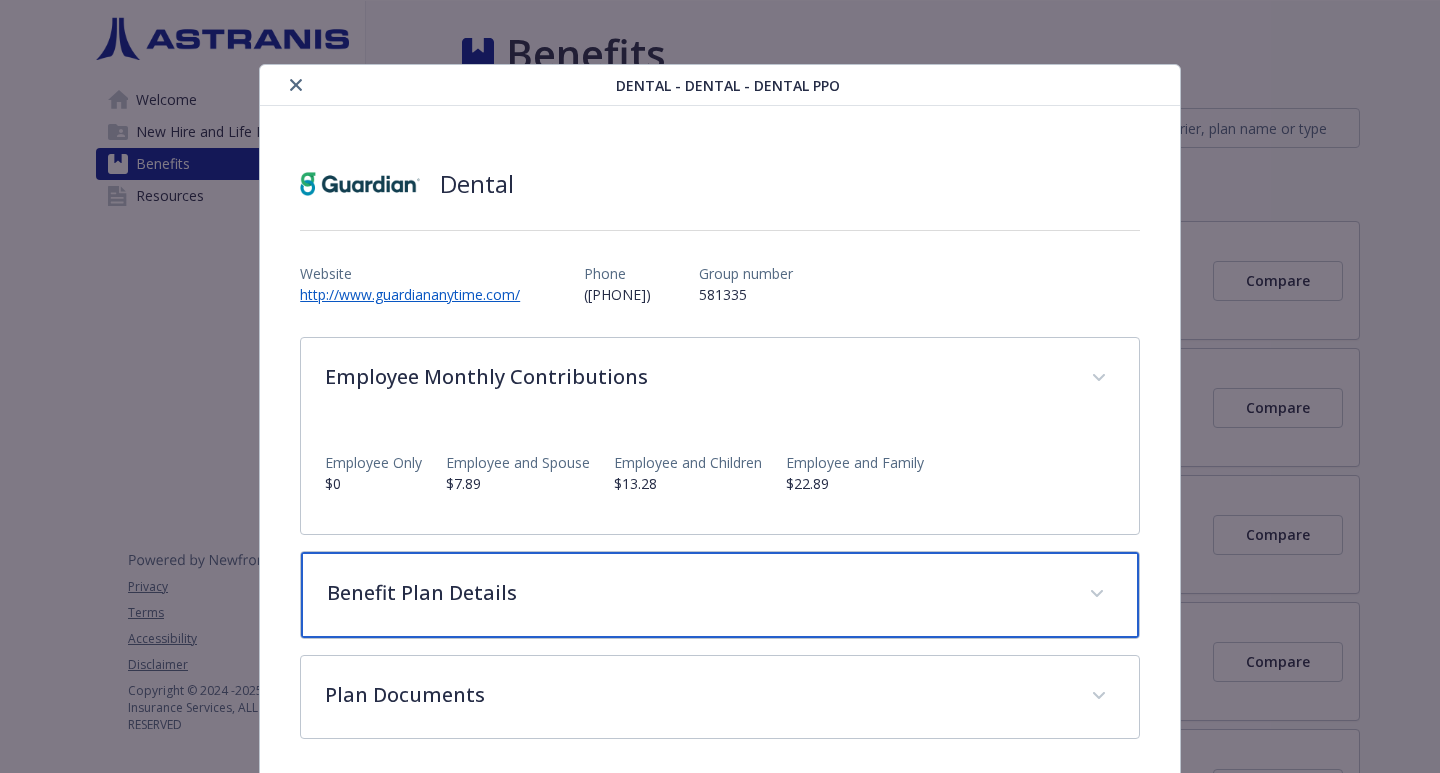 click on "Benefit Plan Details" at bounding box center (696, 593) 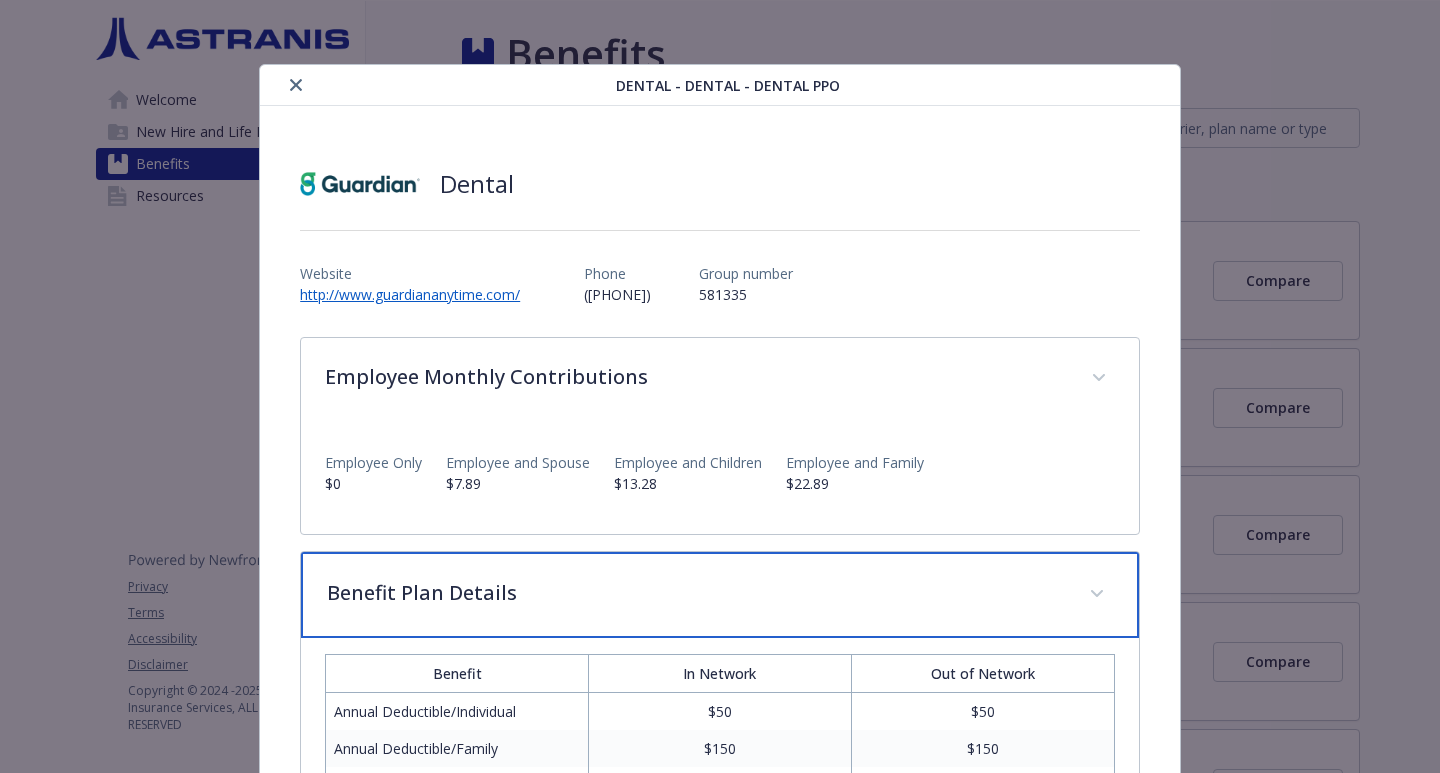 scroll, scrollTop: 458, scrollLeft: 0, axis: vertical 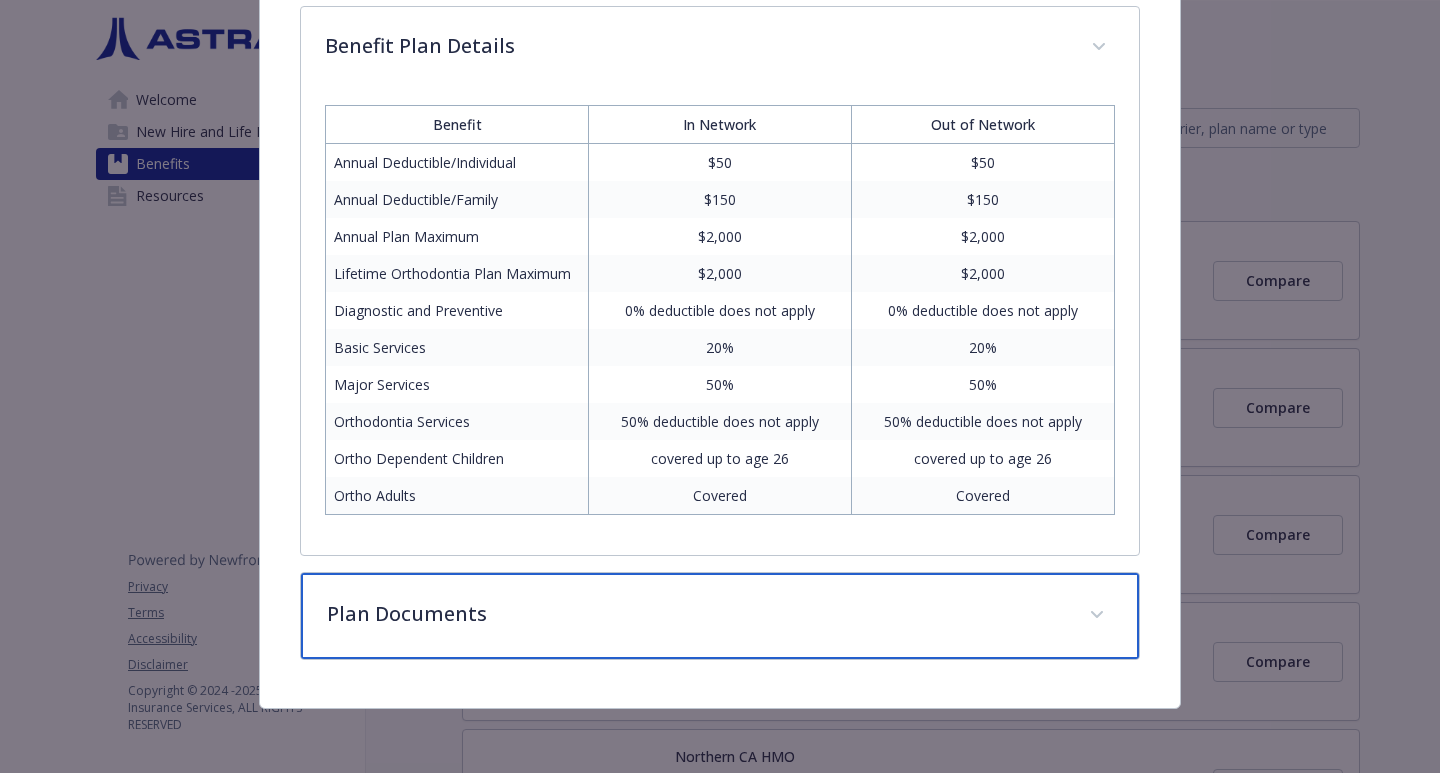 click on "Plan Documents" at bounding box center [696, 614] 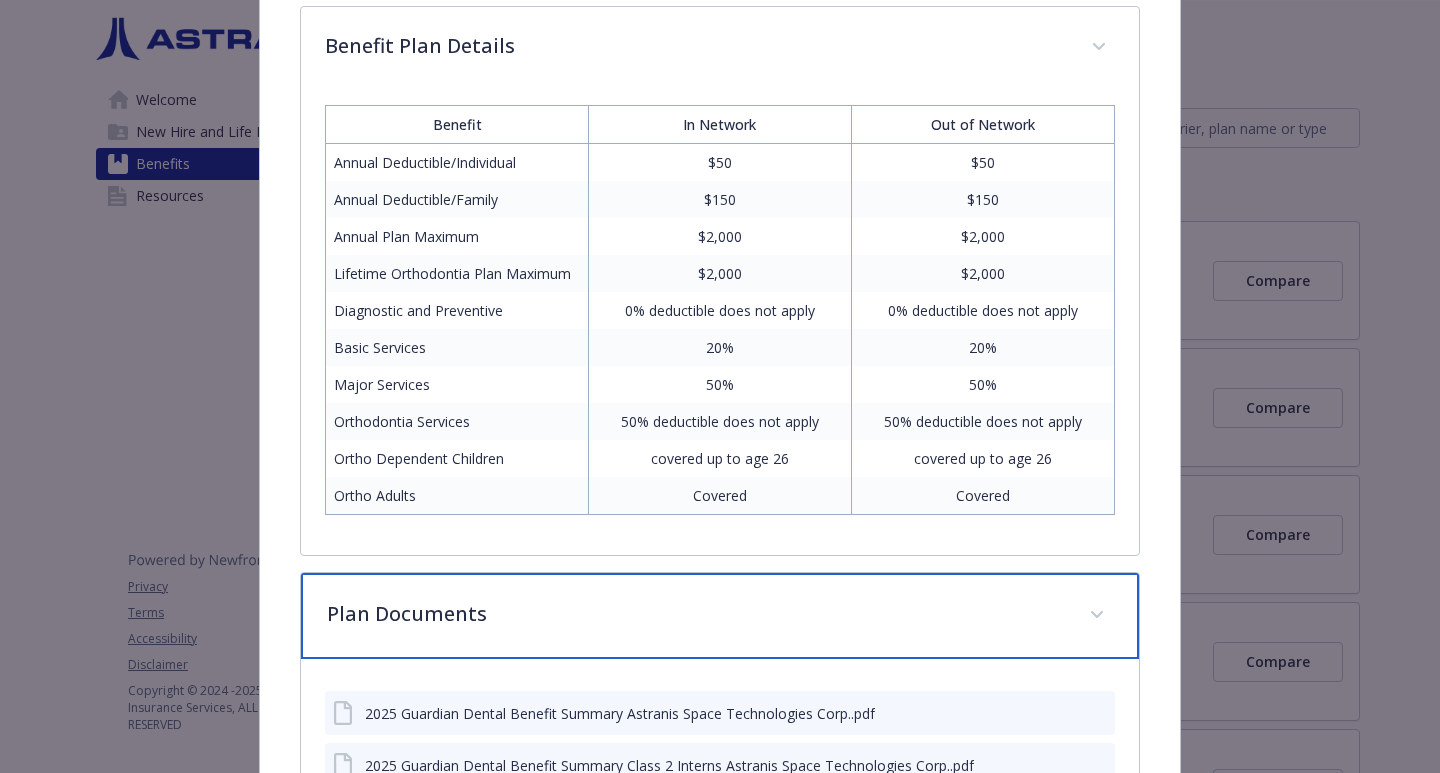 scroll, scrollTop: 702, scrollLeft: 0, axis: vertical 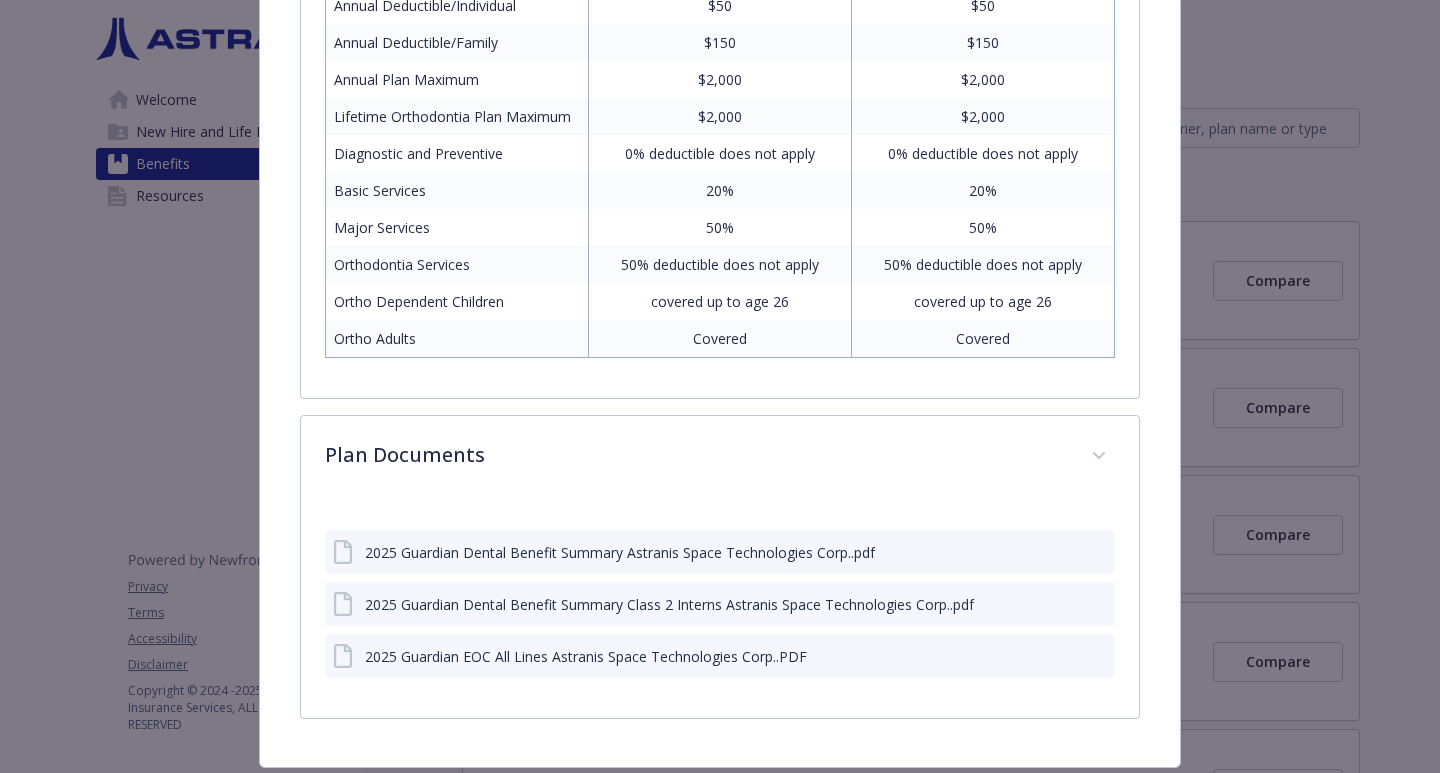 click 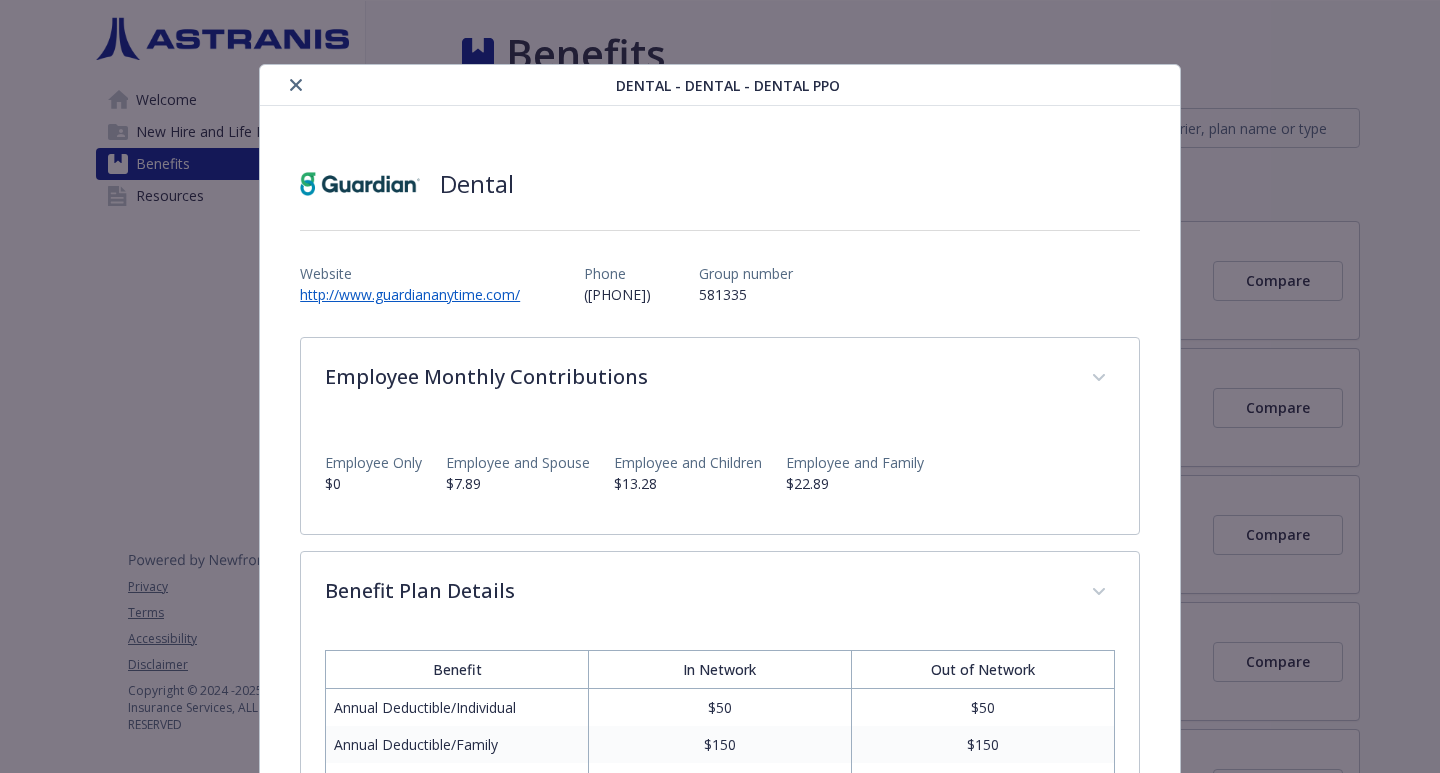 scroll, scrollTop: 0, scrollLeft: 0, axis: both 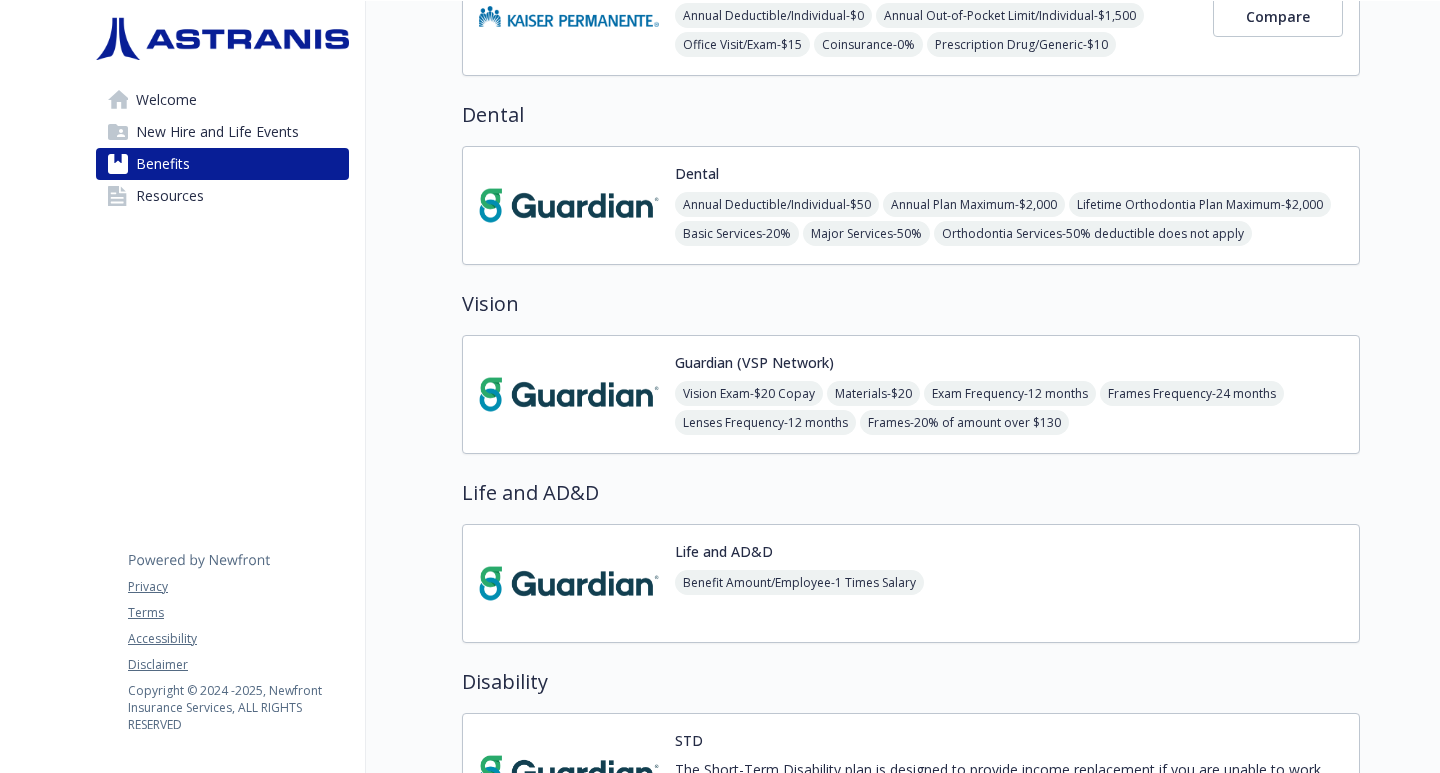 click at bounding box center [569, 394] 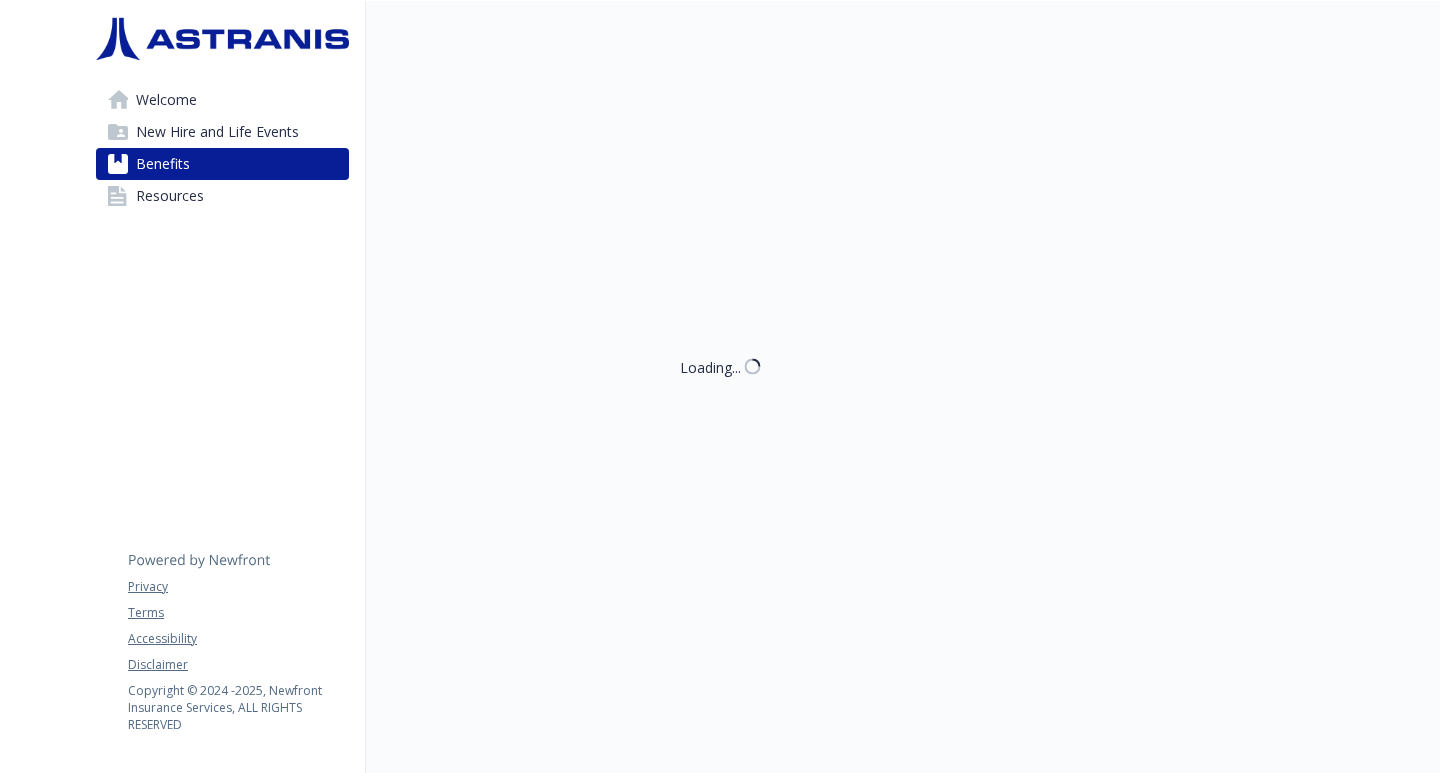scroll, scrollTop: 1, scrollLeft: 0, axis: vertical 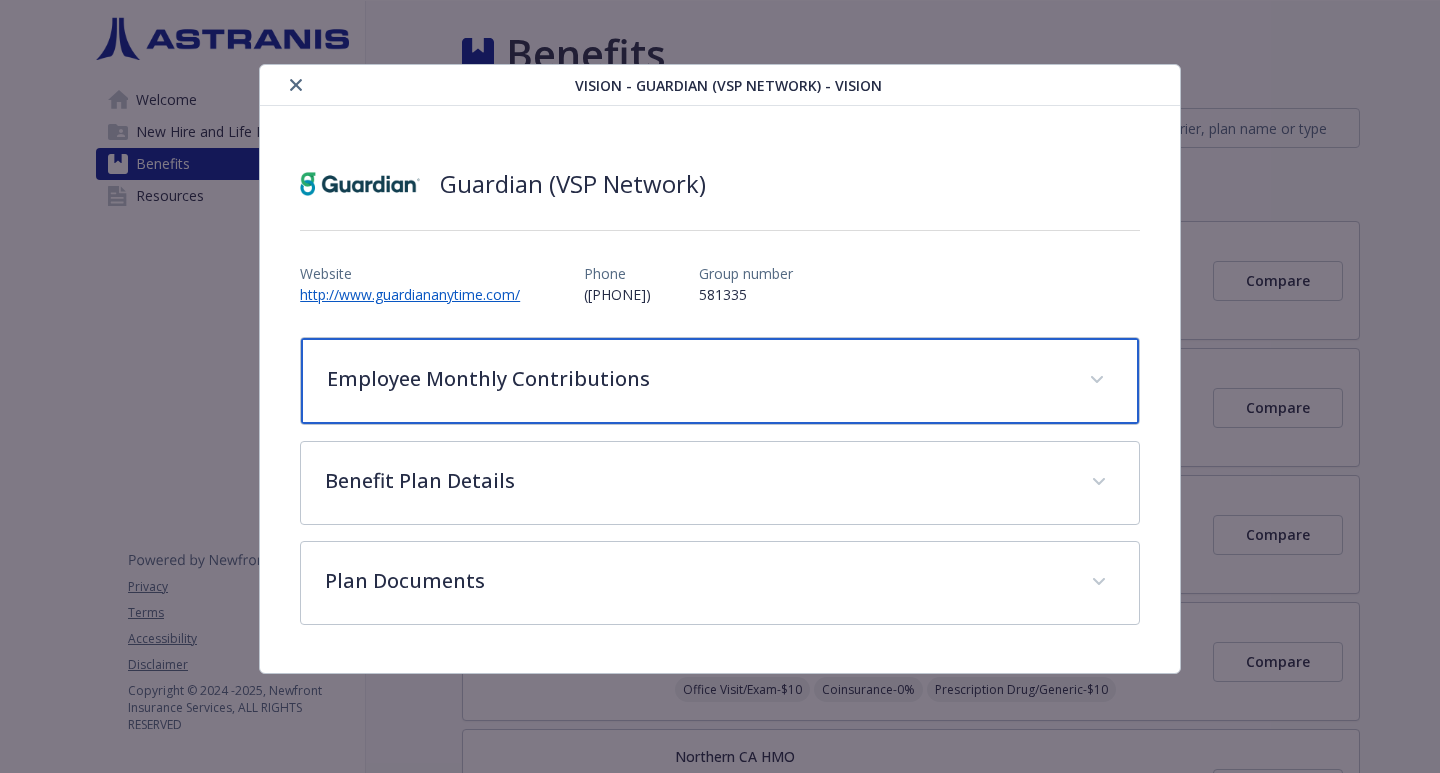 click on "Employee Monthly Contributions" at bounding box center (696, 379) 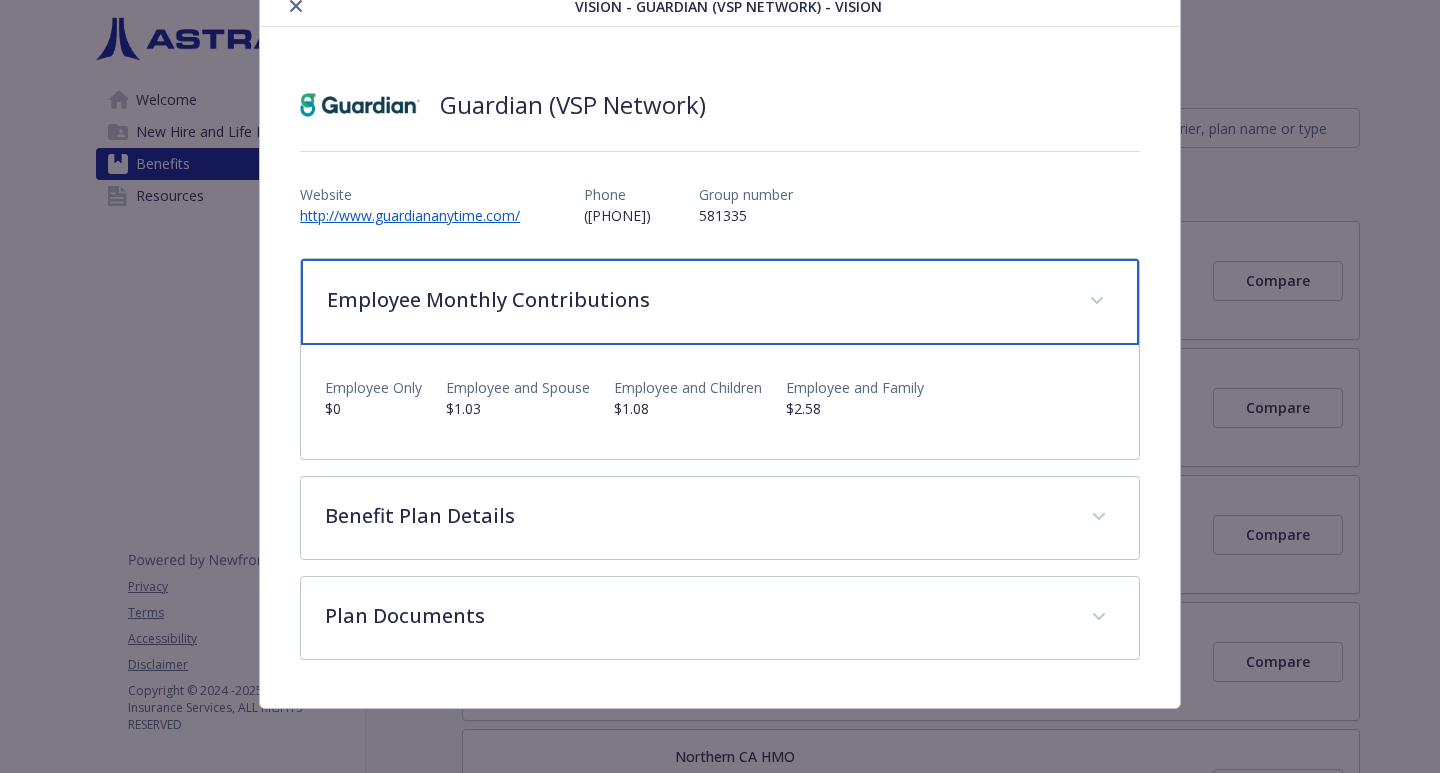 scroll, scrollTop: 79, scrollLeft: 0, axis: vertical 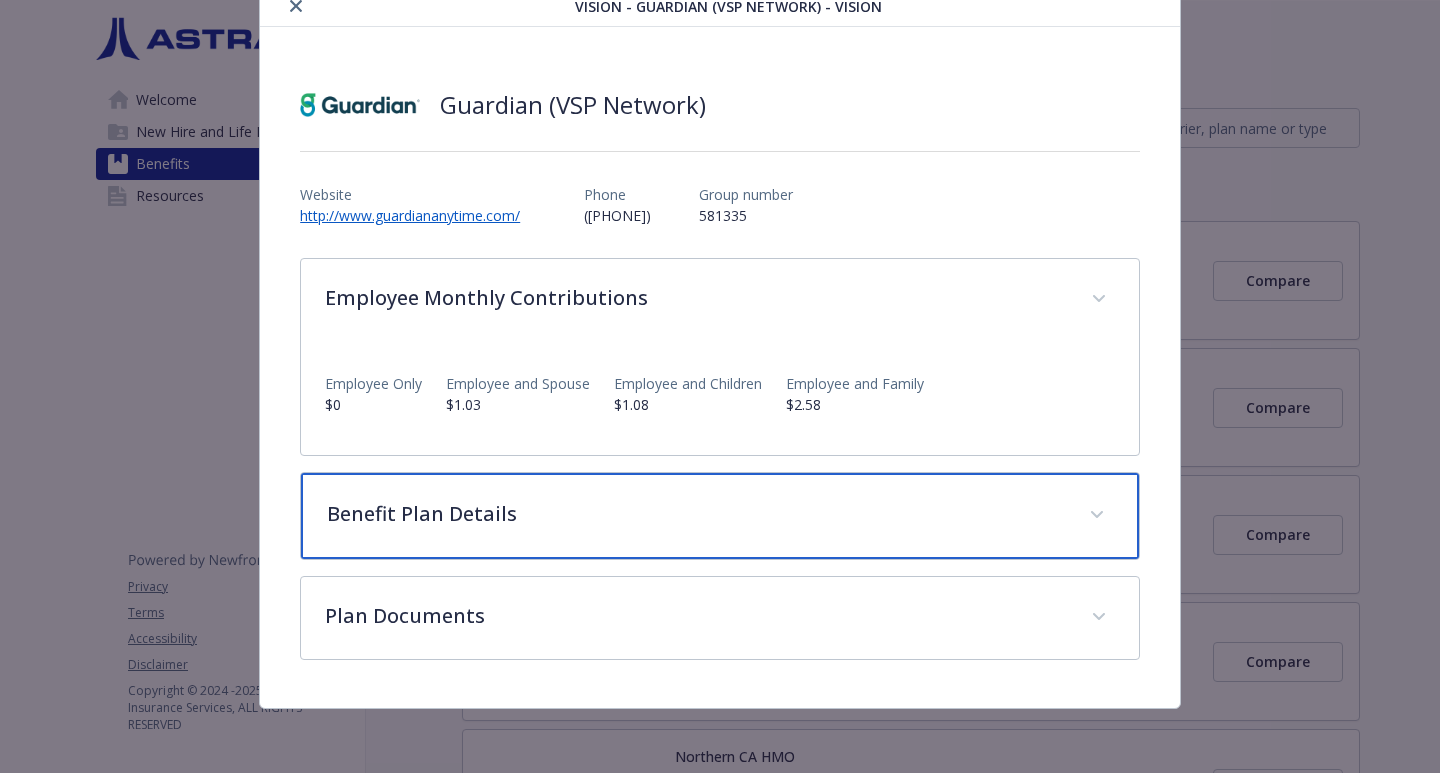 click on "Benefit Plan Details" at bounding box center [720, 516] 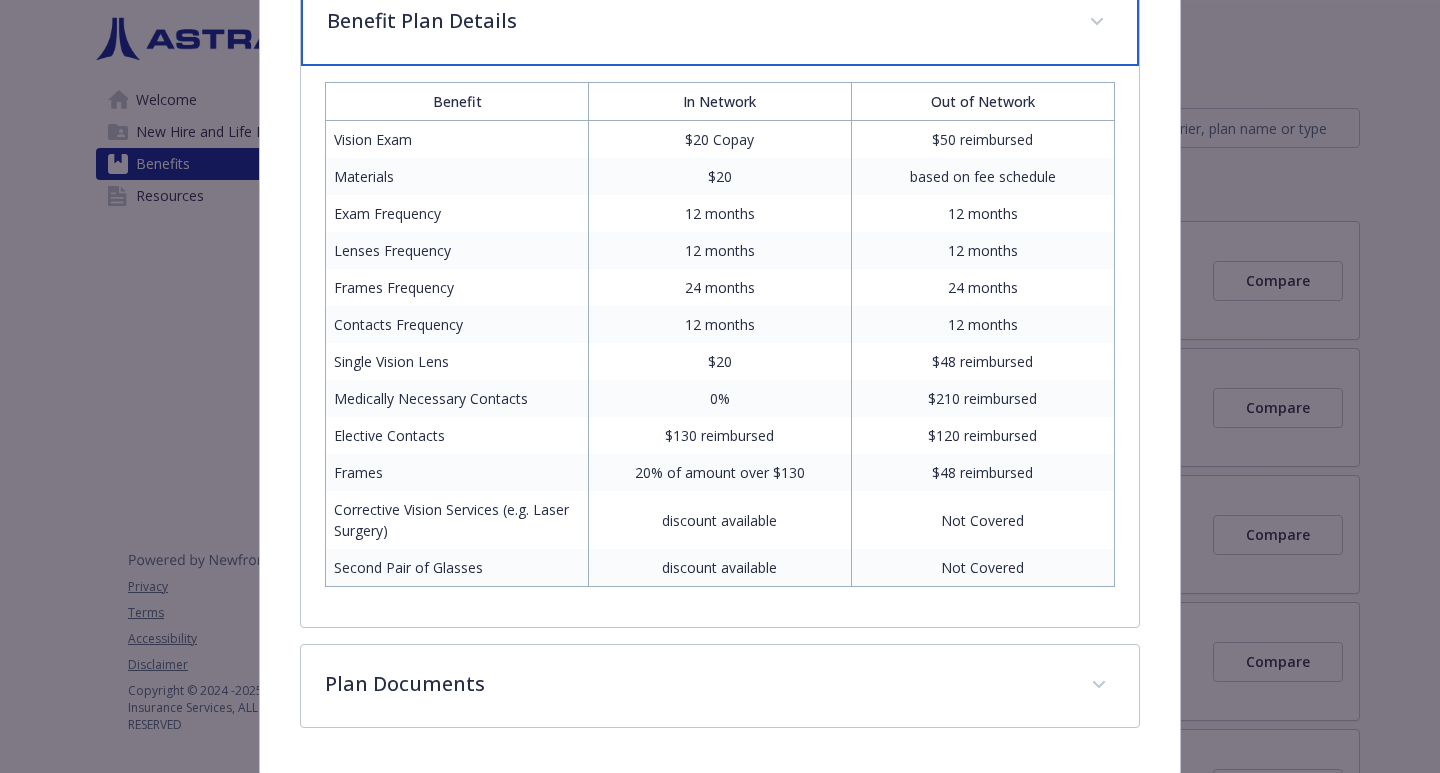 scroll, scrollTop: 582, scrollLeft: 0, axis: vertical 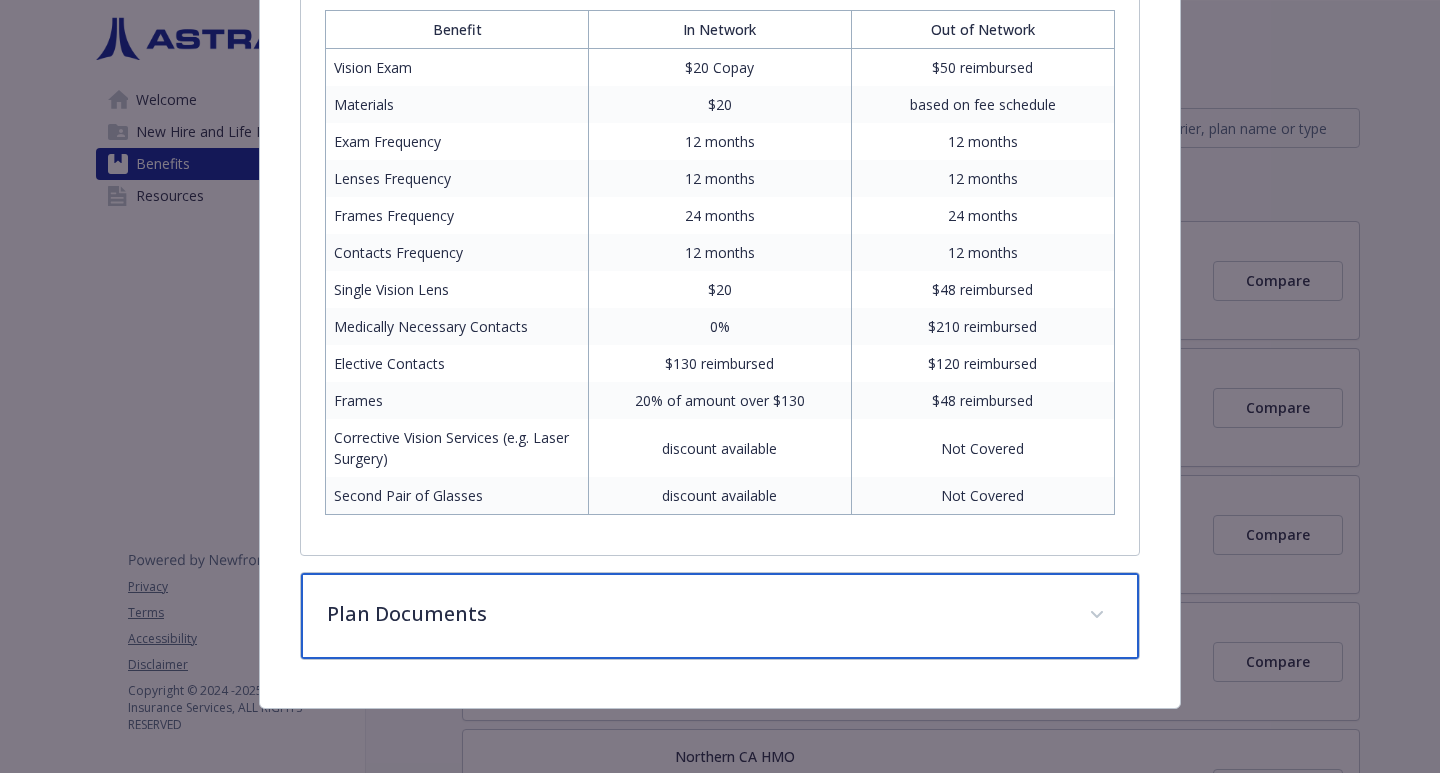 click on "Plan Documents" at bounding box center [696, 614] 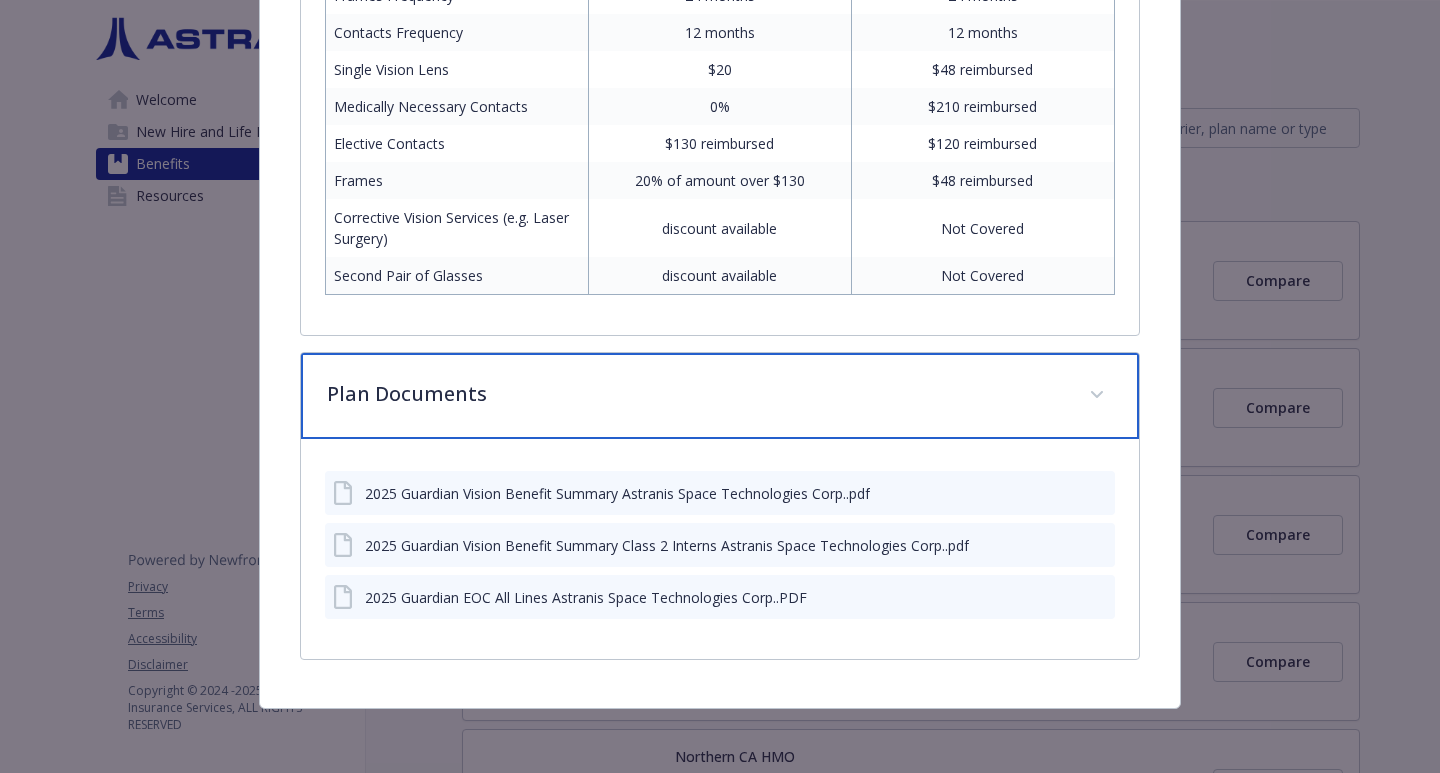scroll, scrollTop: 860, scrollLeft: 0, axis: vertical 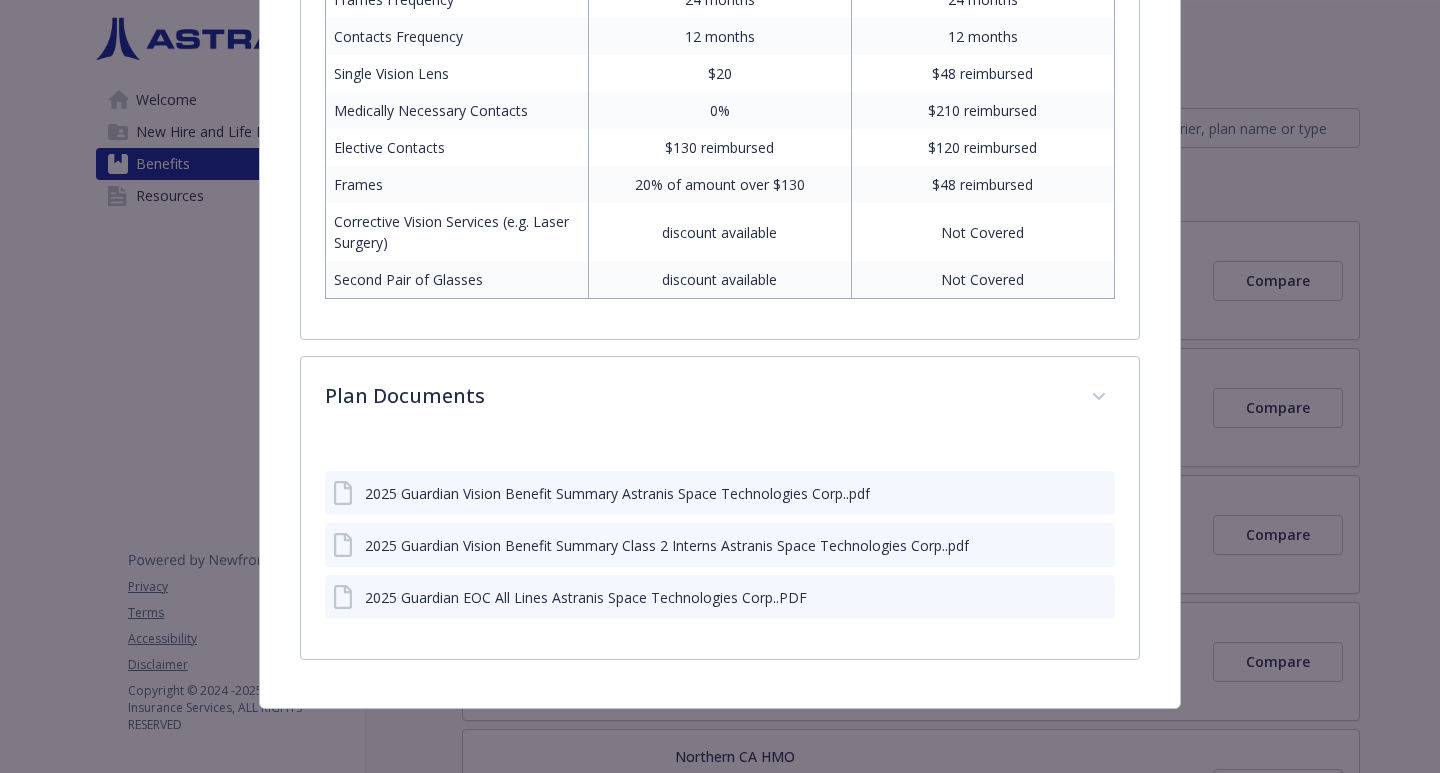 click 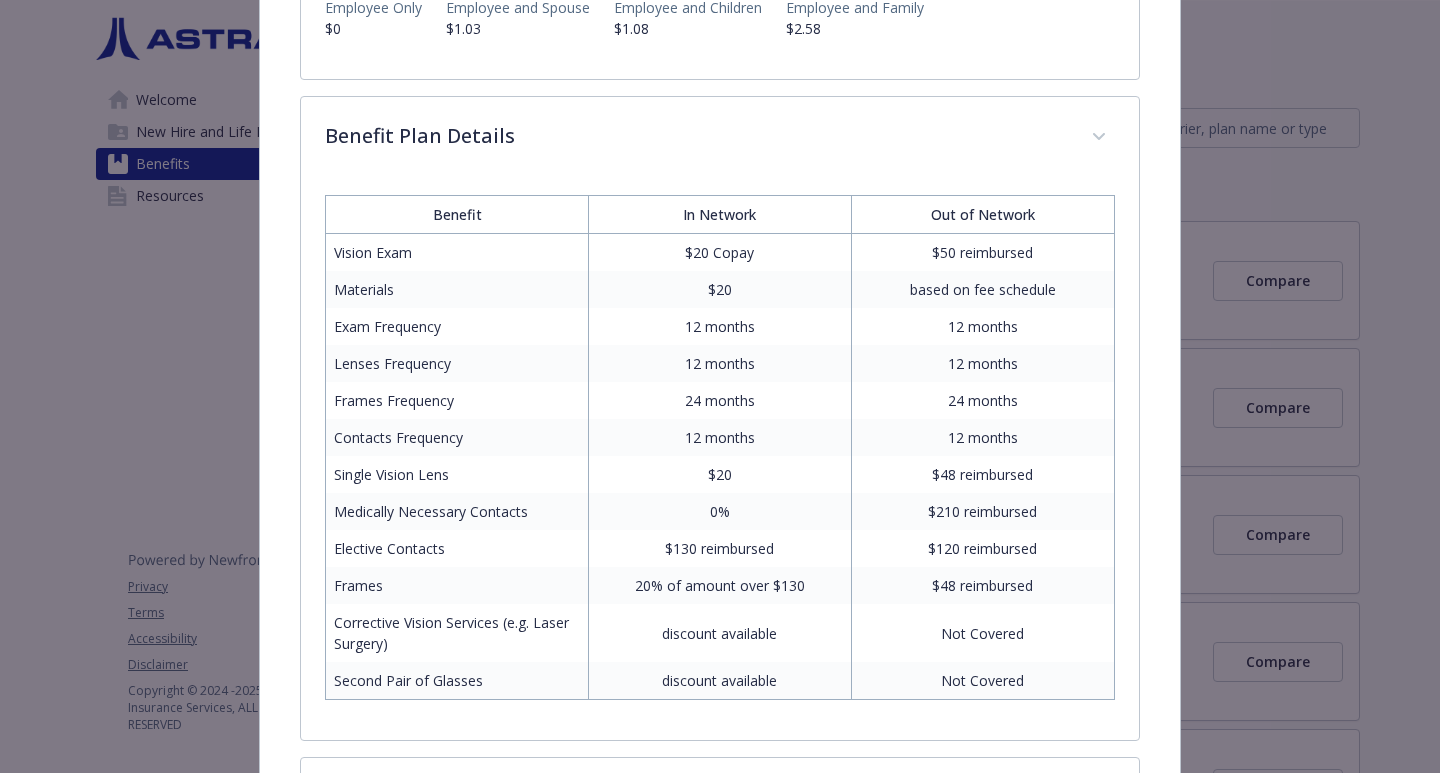 scroll, scrollTop: 457, scrollLeft: 0, axis: vertical 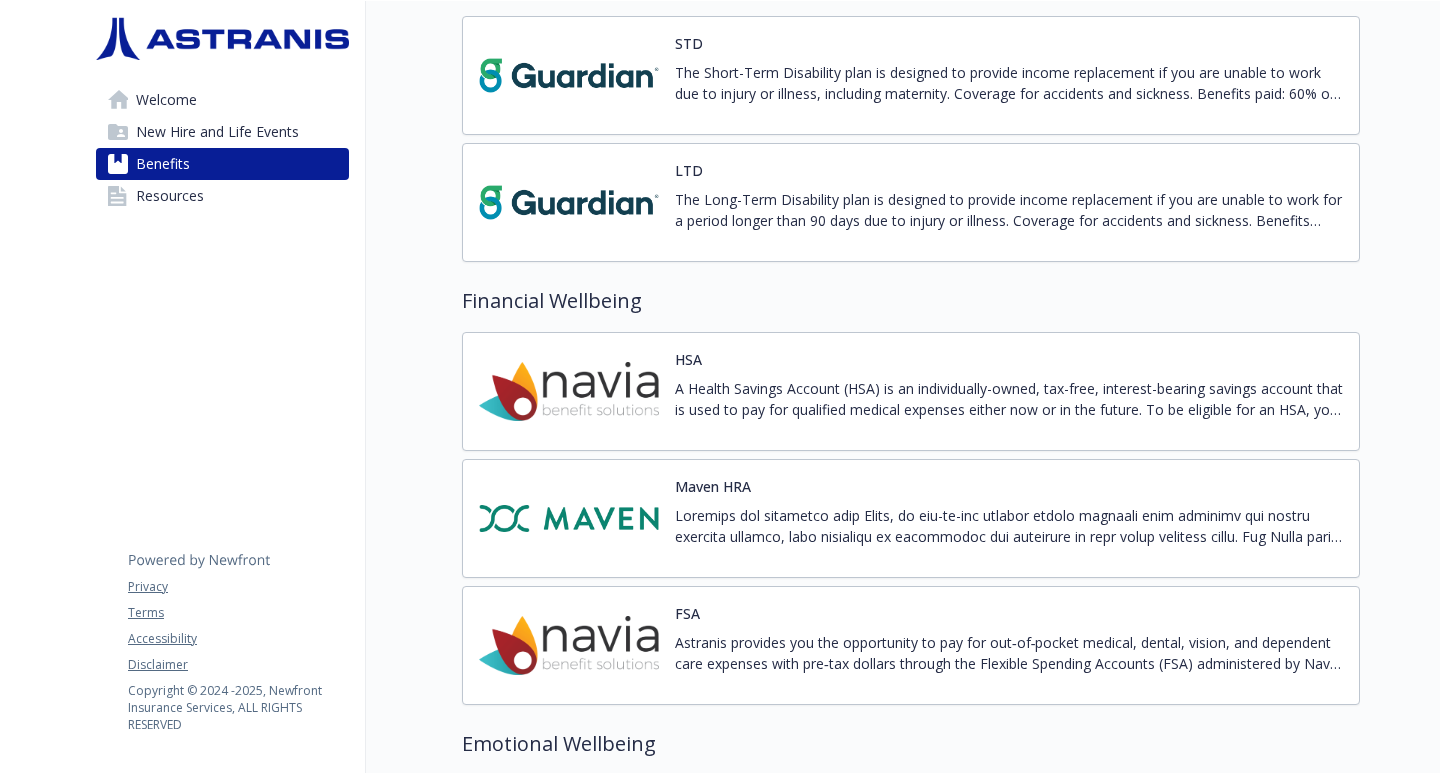 click on "HSA A Health Savings Account (HSA) is an individually-owned, tax-free, interest-bearing savings account that is used to pay for qualified medical expenses either now or in the future. To be eligible for an HSA, you must participate in a high deductible health plan (HDHP). HSA contributions can be made by you, your employer, or both. Astranis funds the following amounts for HSA-enrolled employees per year (pro-rated monthly):
Employee Only: $600
Employee+1 or more enrolled dependents: $1,000
Group # AZS
www.naviabenefits.com" at bounding box center [911, 391] 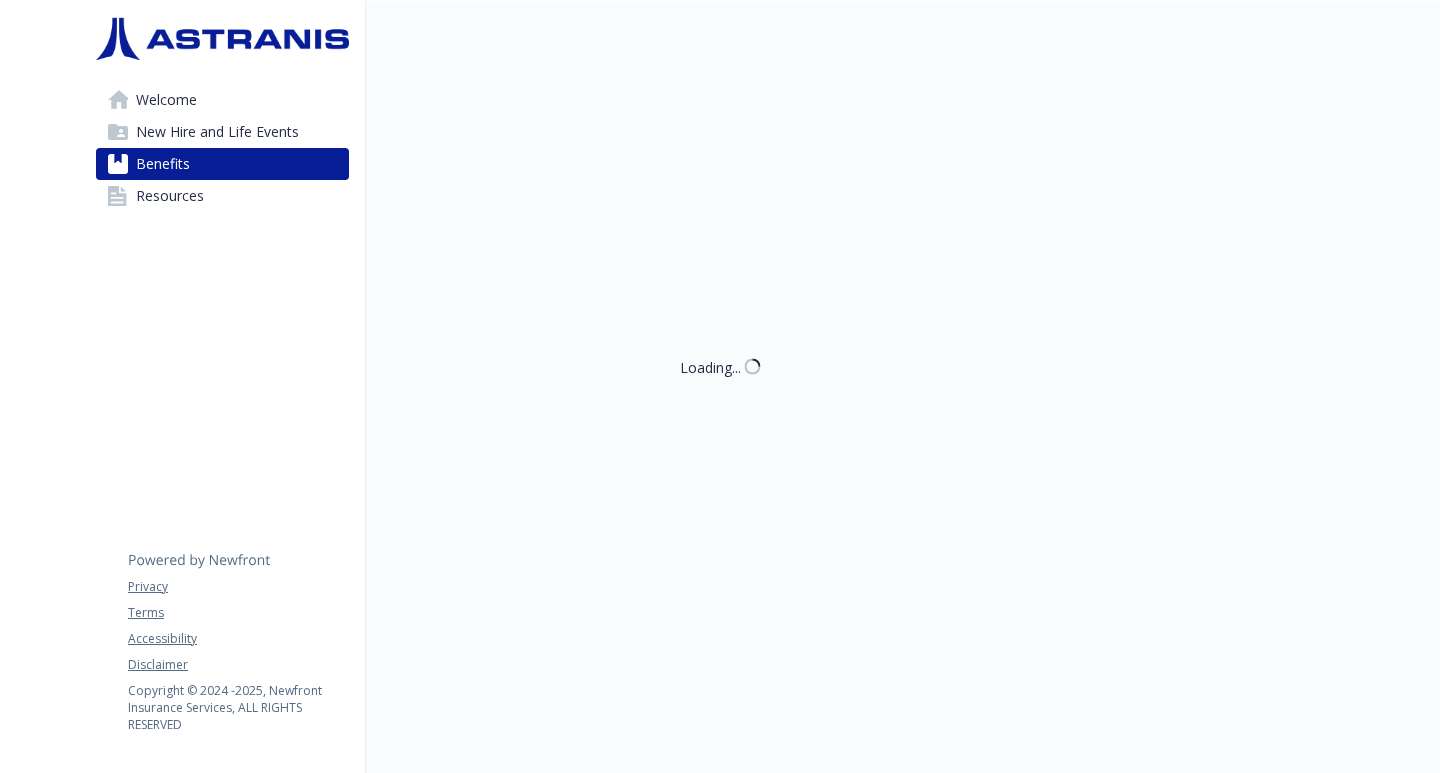 scroll, scrollTop: 1, scrollLeft: 0, axis: vertical 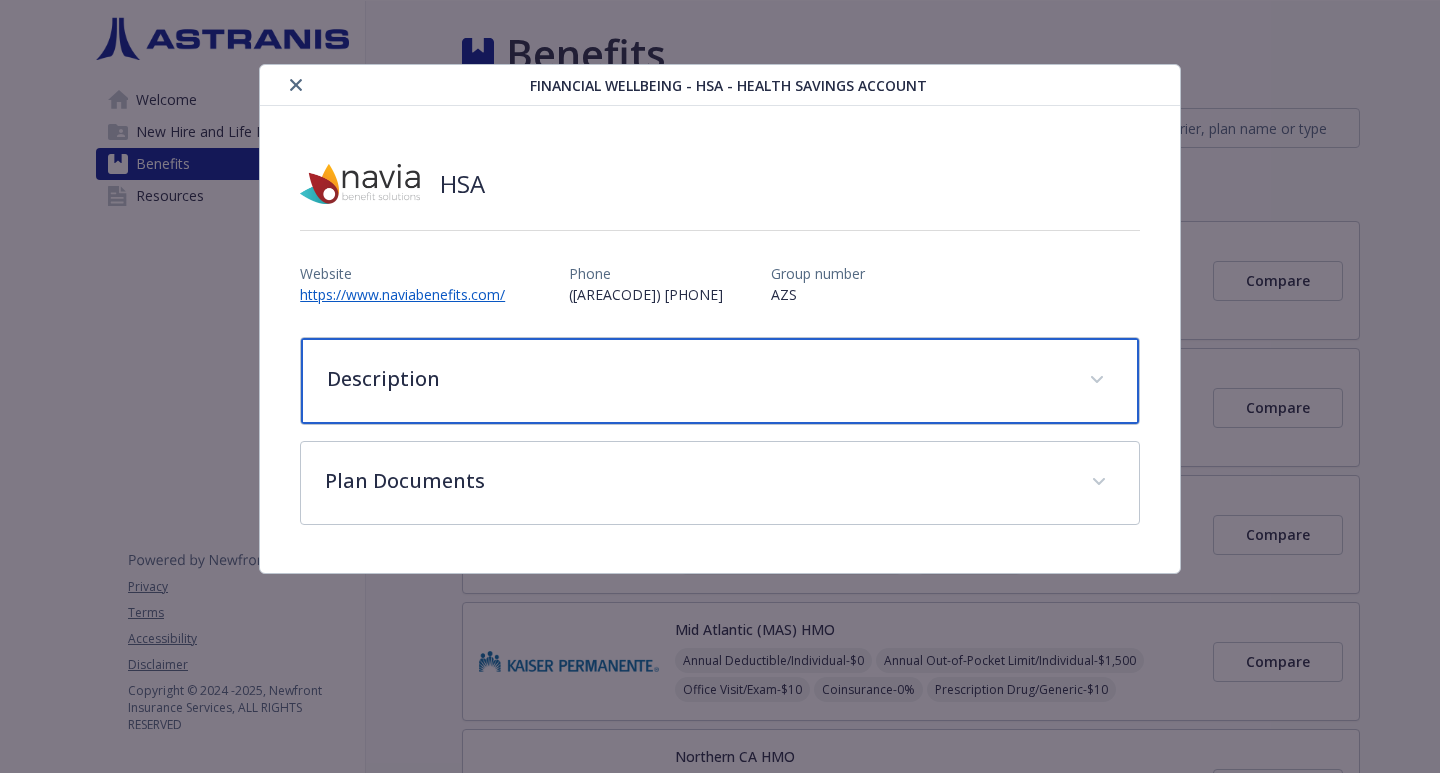 click on "Description" at bounding box center (696, 379) 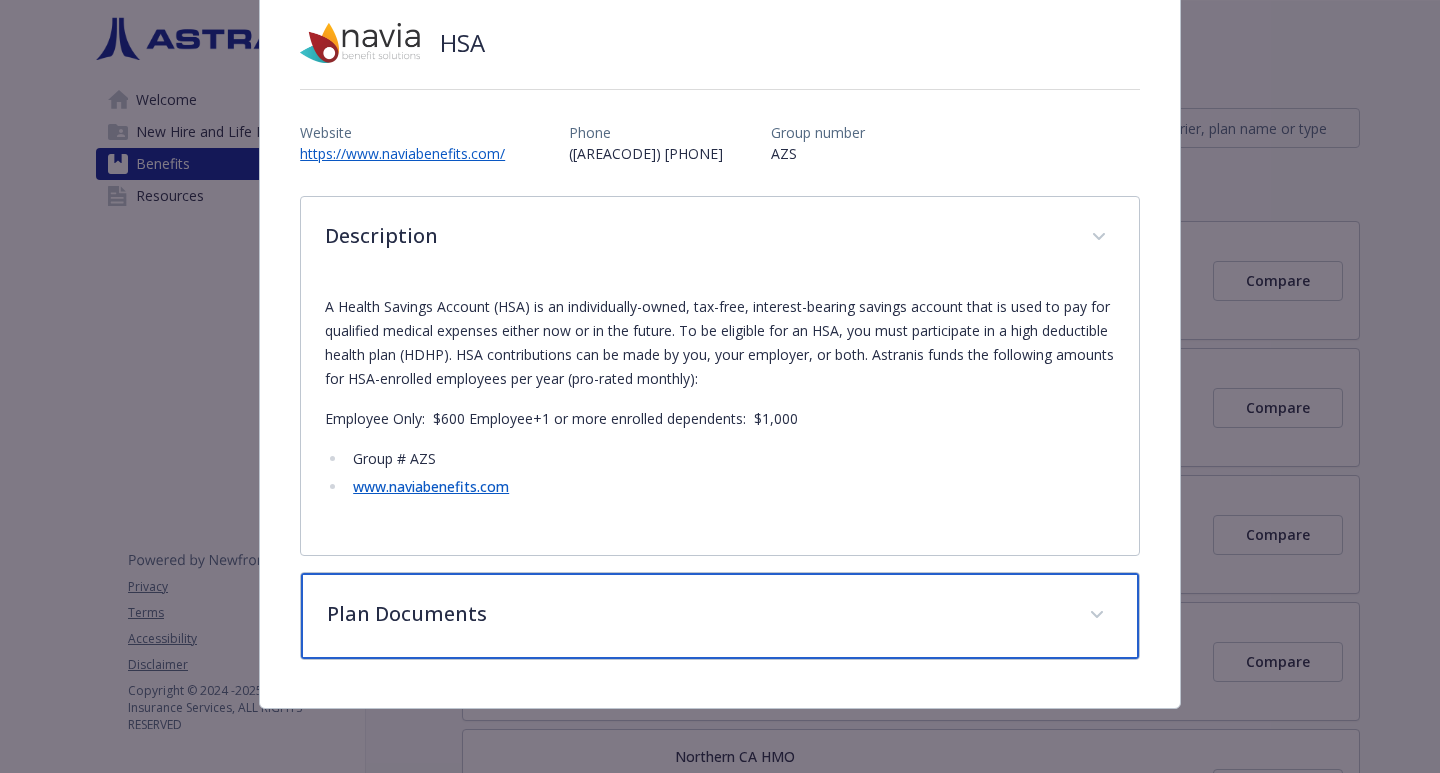 click on "Plan Documents" at bounding box center (696, 614) 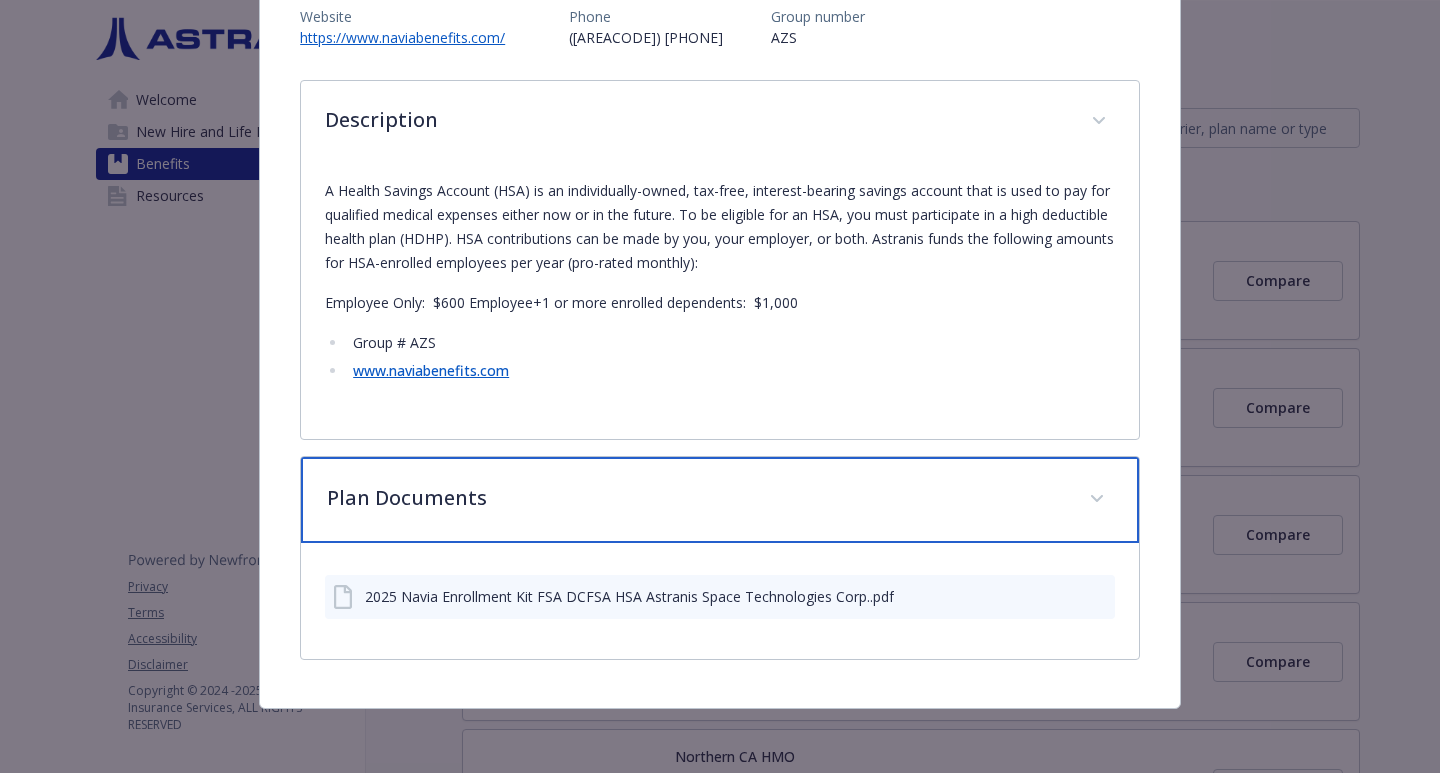 scroll, scrollTop: 257, scrollLeft: 0, axis: vertical 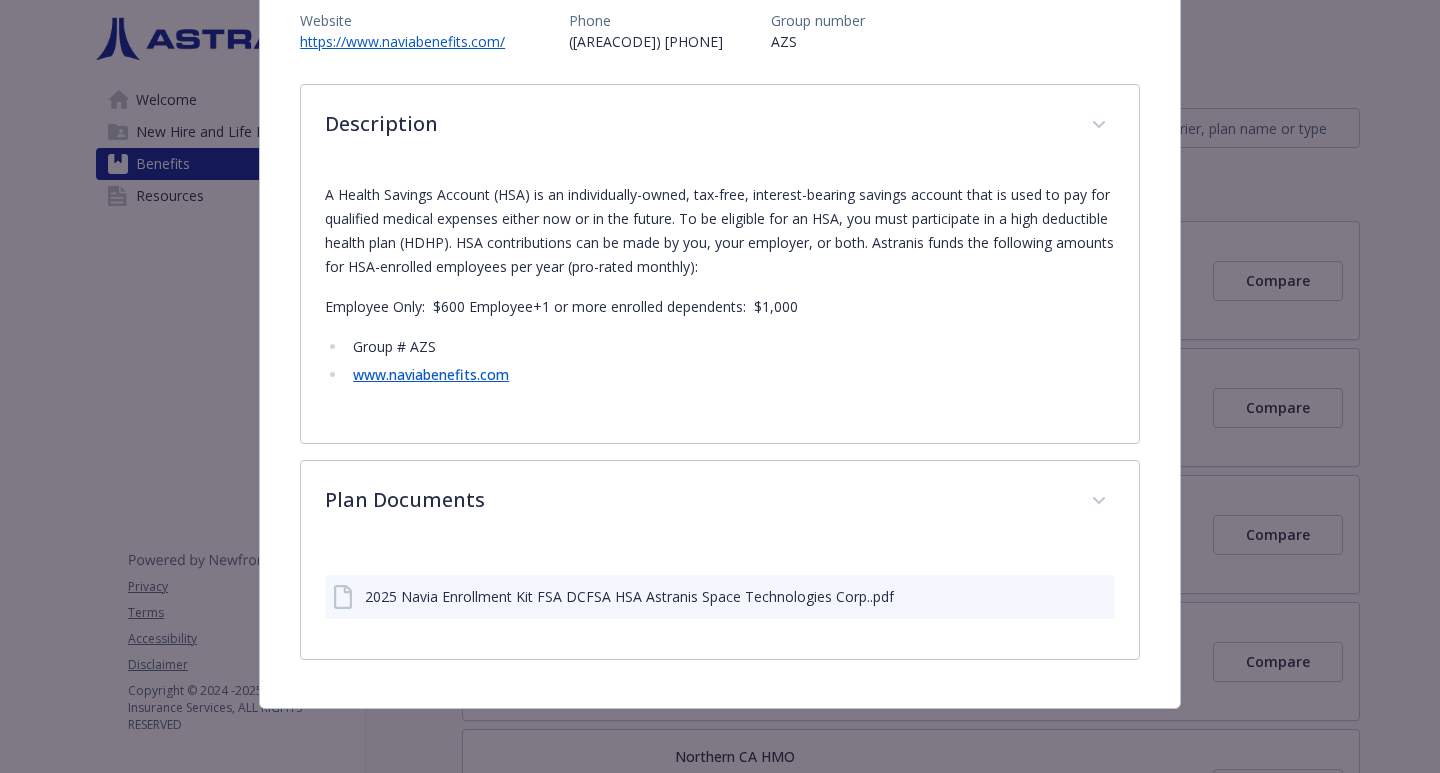 click 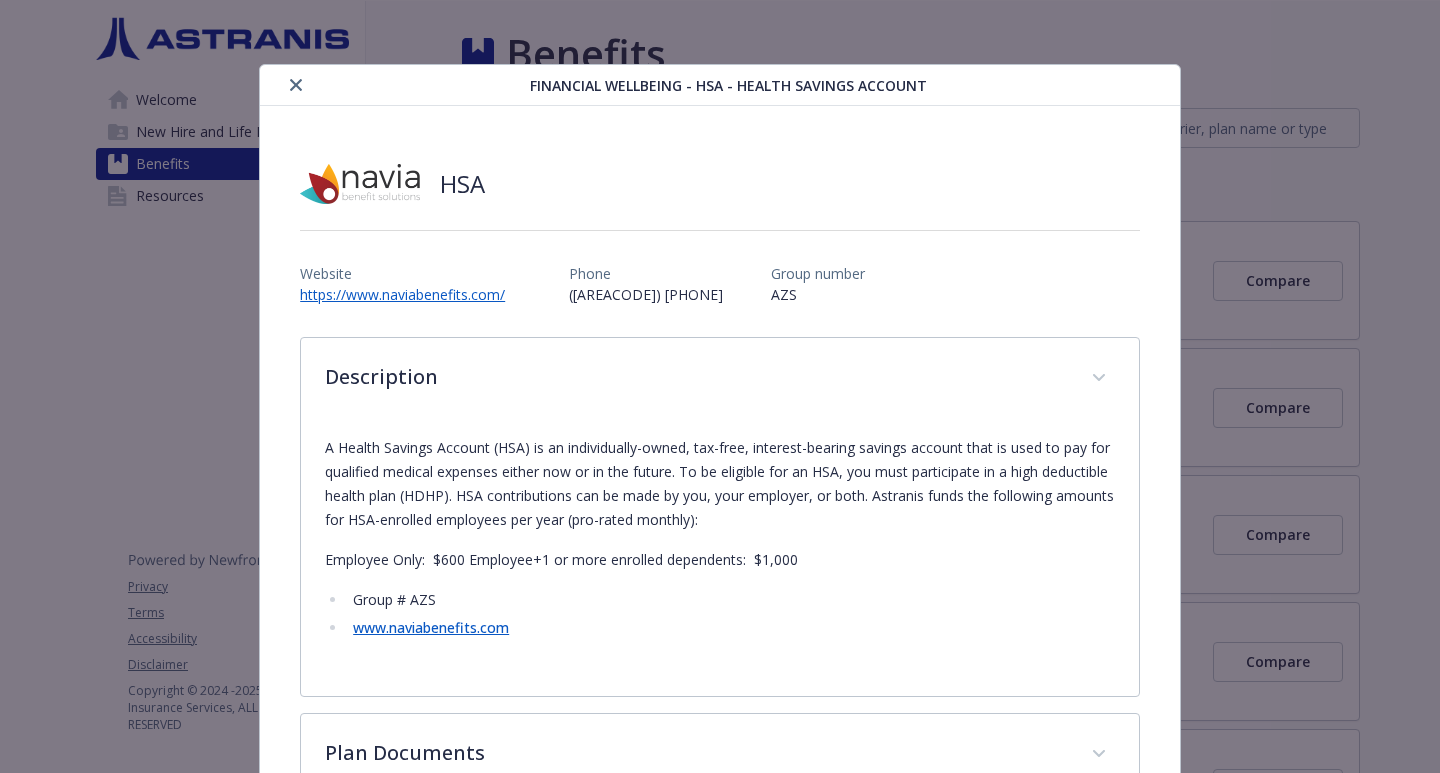 scroll, scrollTop: 0, scrollLeft: 0, axis: both 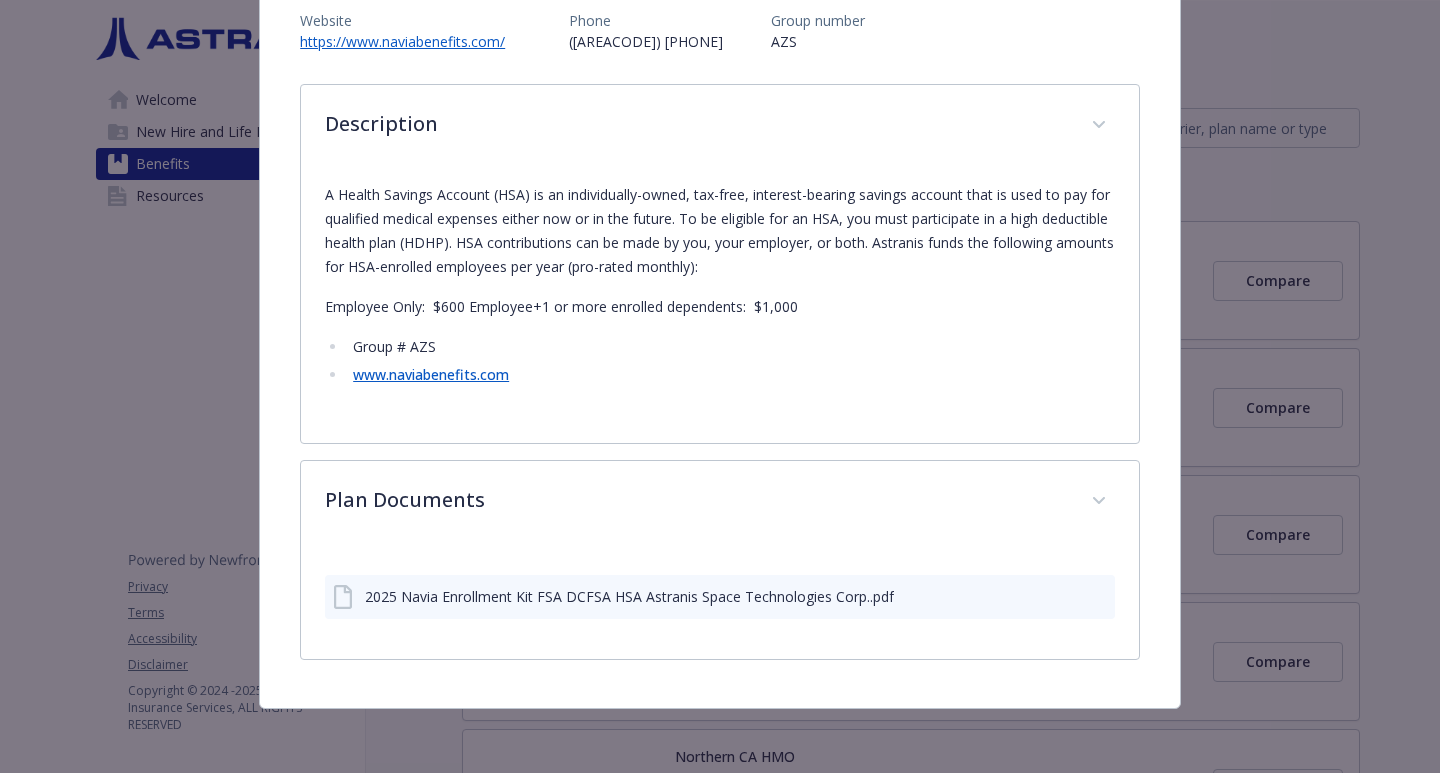 click on "Financial Wellbeing - HSA - Health Savings Account HSA Website https://www.naviabenefits.com/ Phone [PHONE] Group number AZS Description A Health Savings Account (HSA) is an individually-owned, tax-free, interest-bearing savings account that is used to pay for qualified medical expenses either now or in the future. To be eligible for an HSA, you must participate in a high deductible health plan (HDHP). HSA contributions can be made by you, your employer, or both. Astranis funds the following amounts for HSA-enrolled employees per year (pro-rated monthly):
Employee Only: $600
Employee+1 or more enrolled dependents: $1,000
Group # AZS
www.naviabenefits.com
Plan Documents 2025 Navia Enrollment Kit FSA DCFSA HSA Astranis Space Technologies Corp..pdf" at bounding box center [720, 260] 